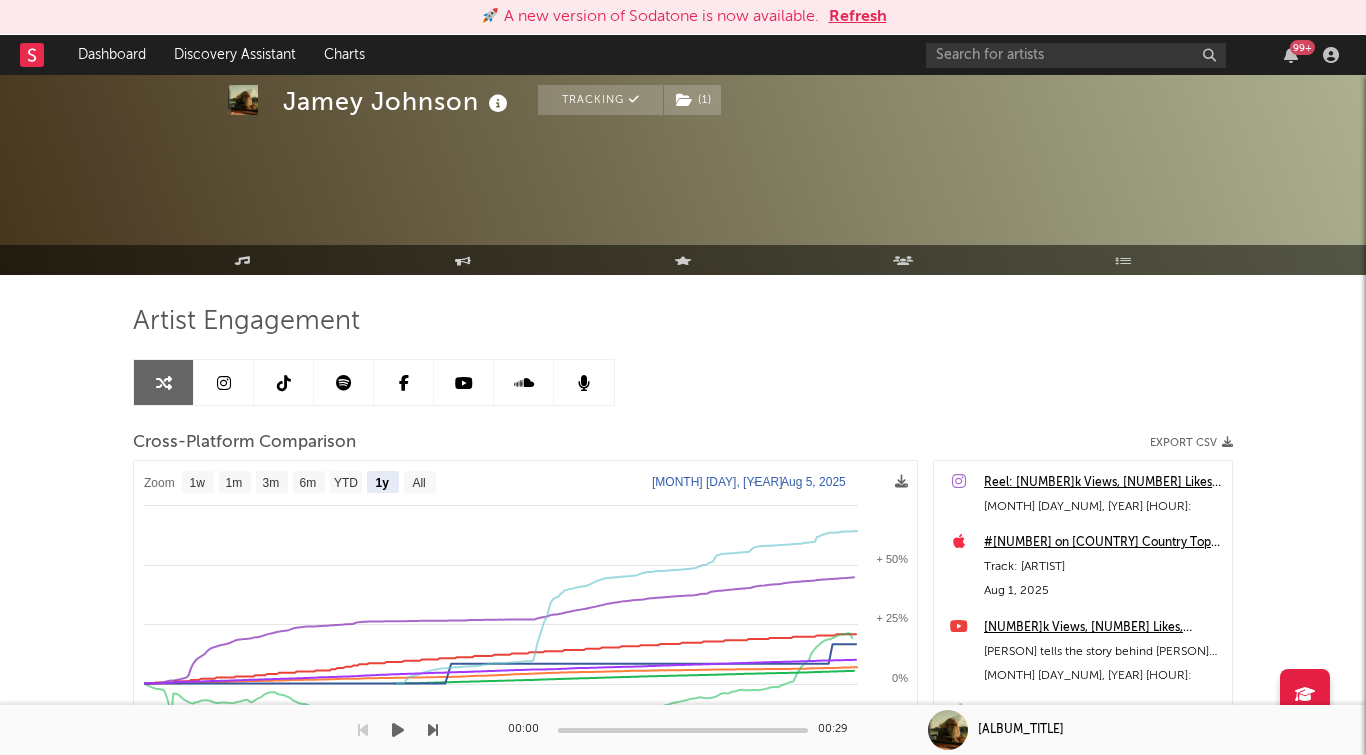 select on "1y" 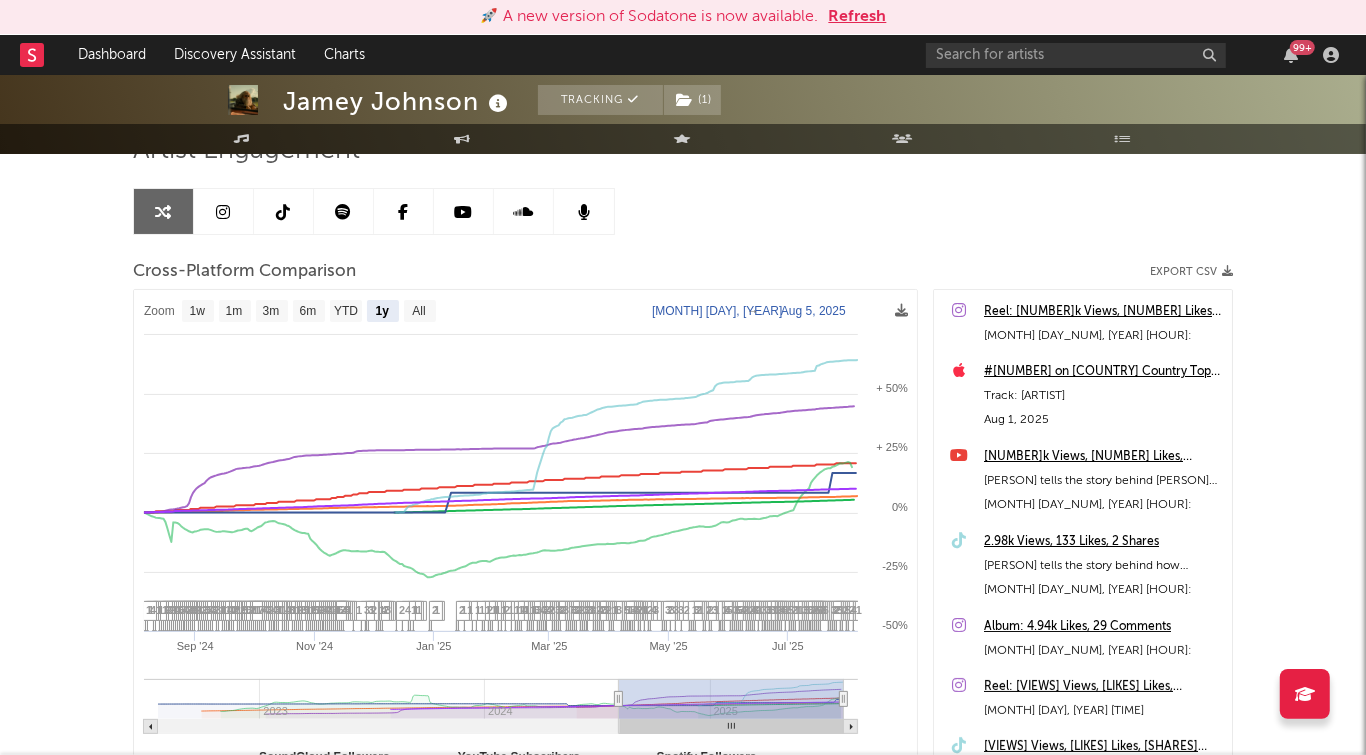 scroll, scrollTop: 173, scrollLeft: 0, axis: vertical 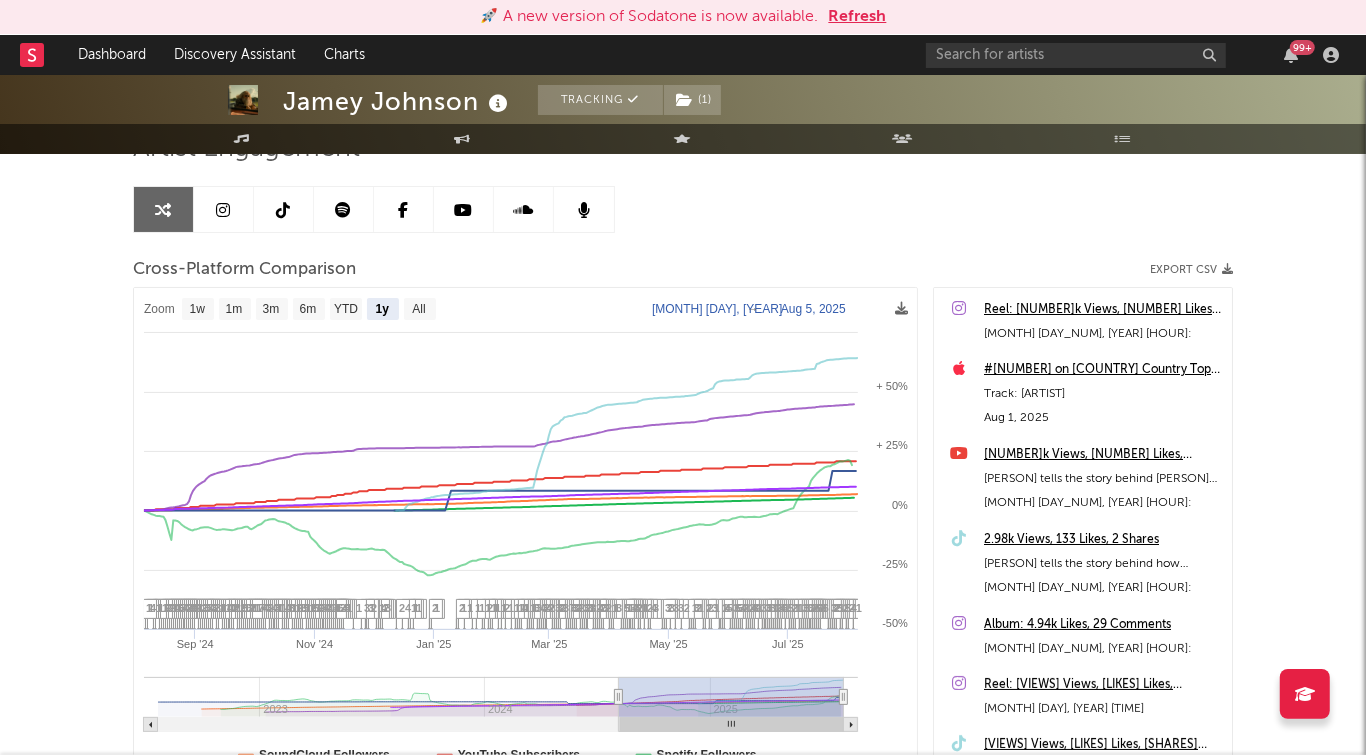 click at bounding box center [284, 210] 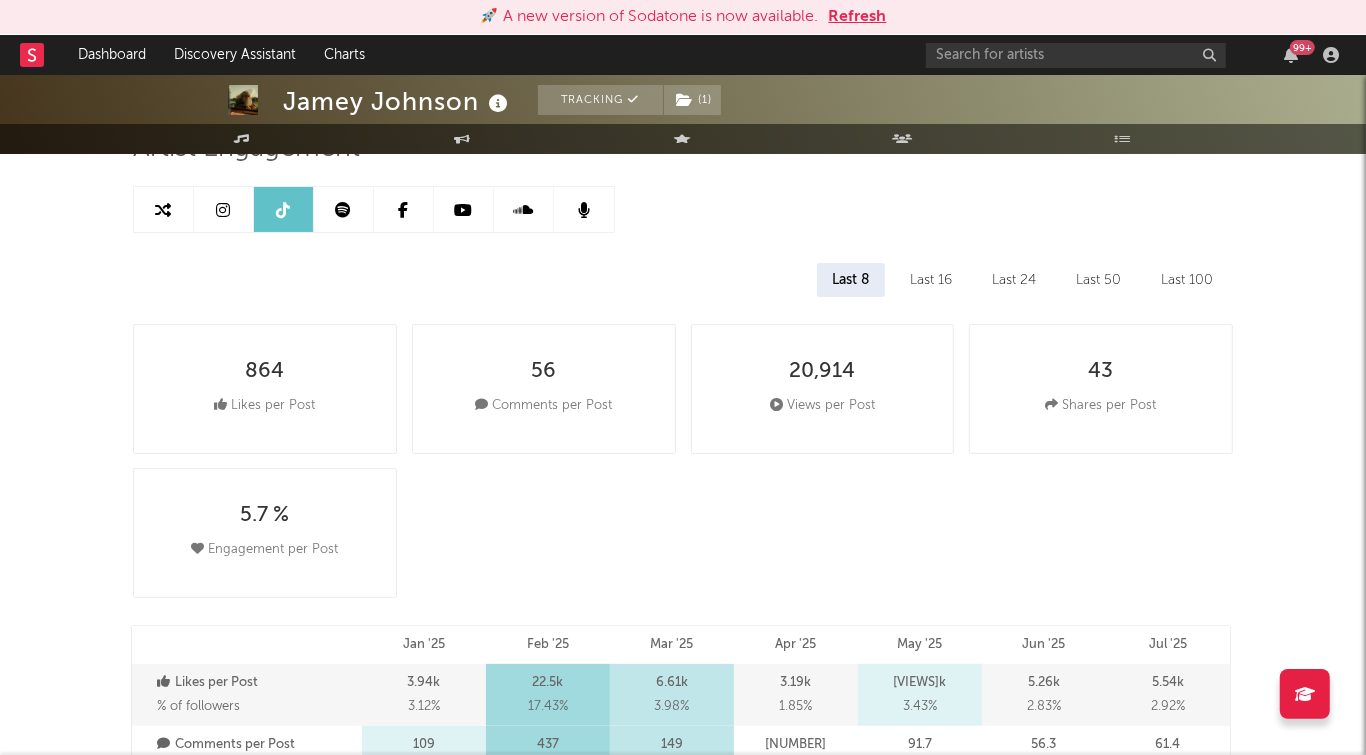 select on "6m" 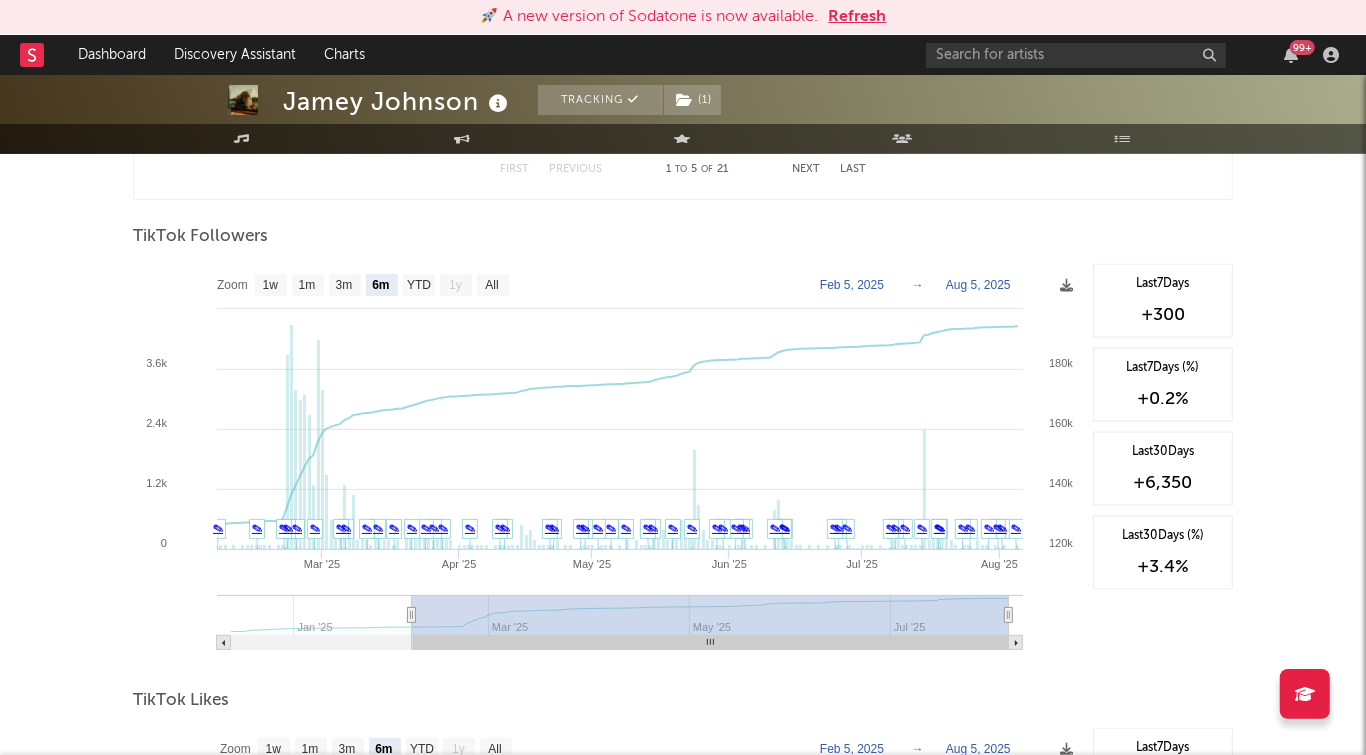 scroll, scrollTop: 1878, scrollLeft: 0, axis: vertical 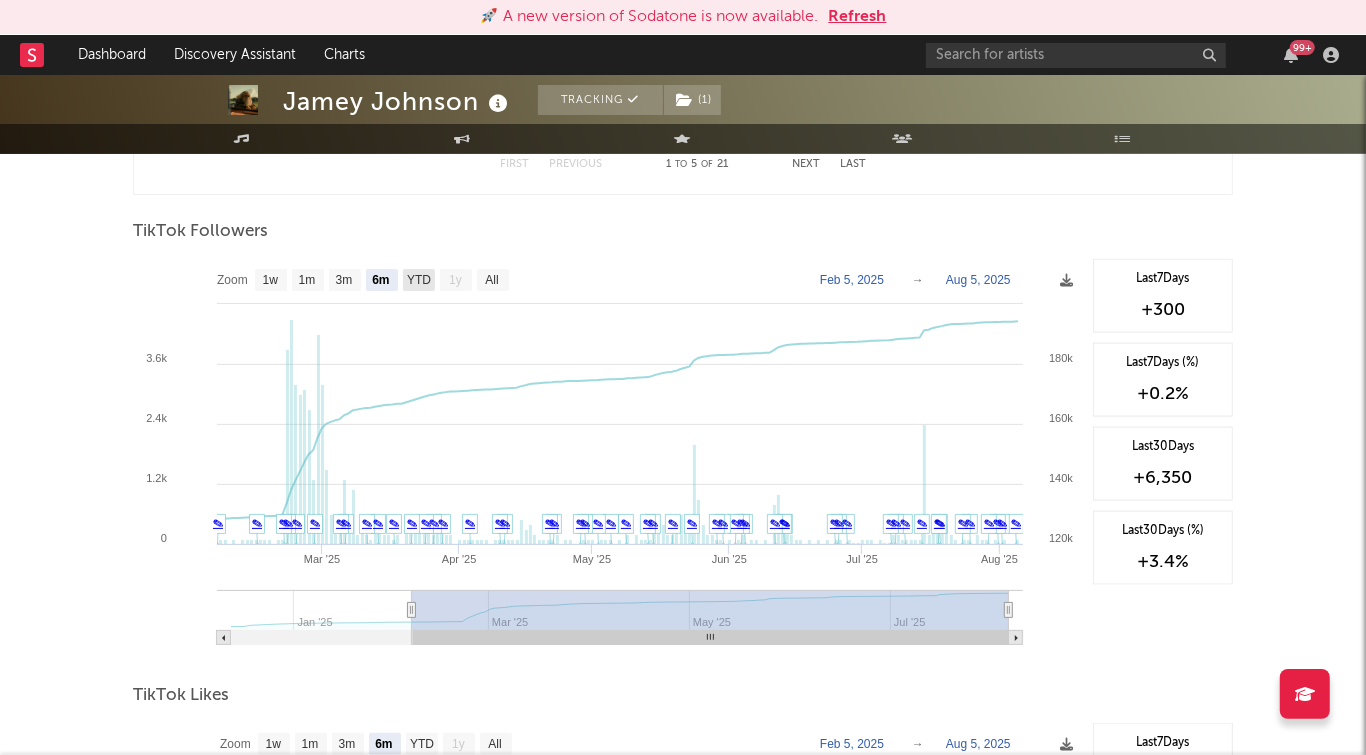 click on "YTD" 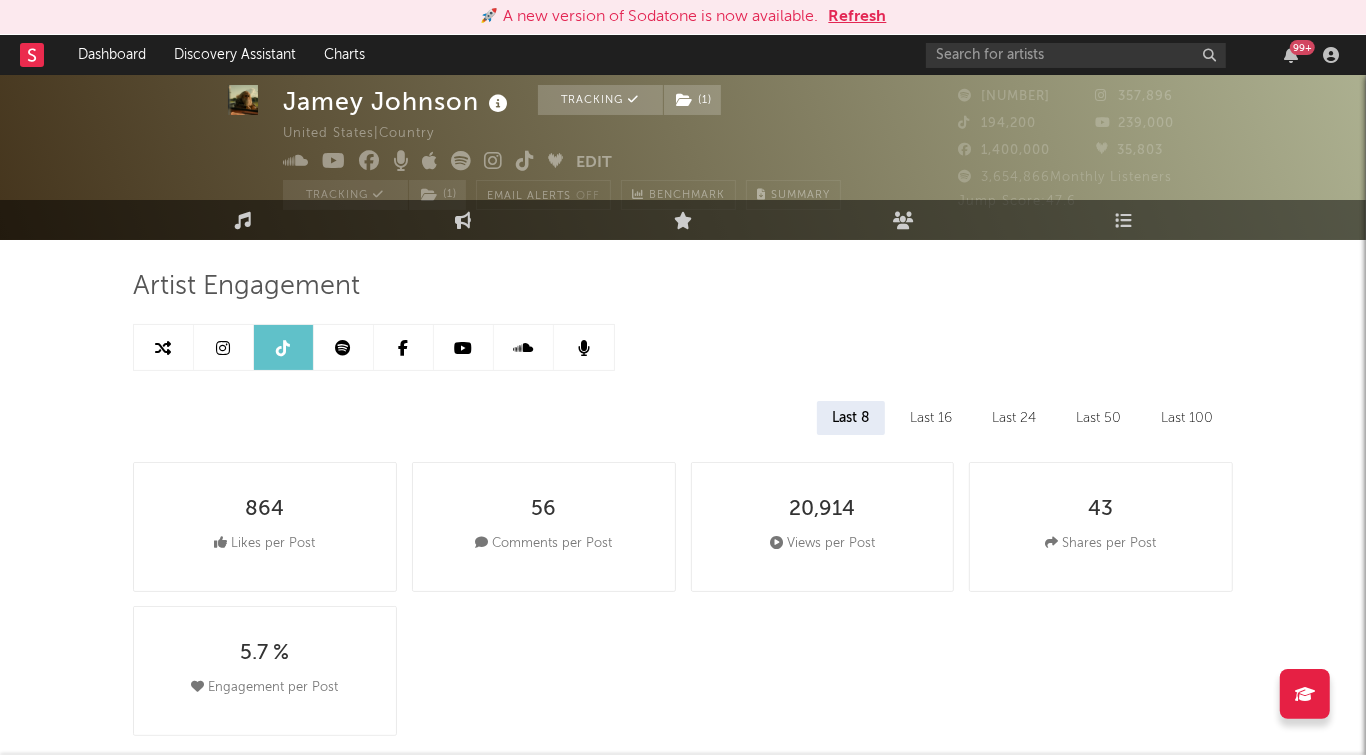 scroll, scrollTop: 32, scrollLeft: 0, axis: vertical 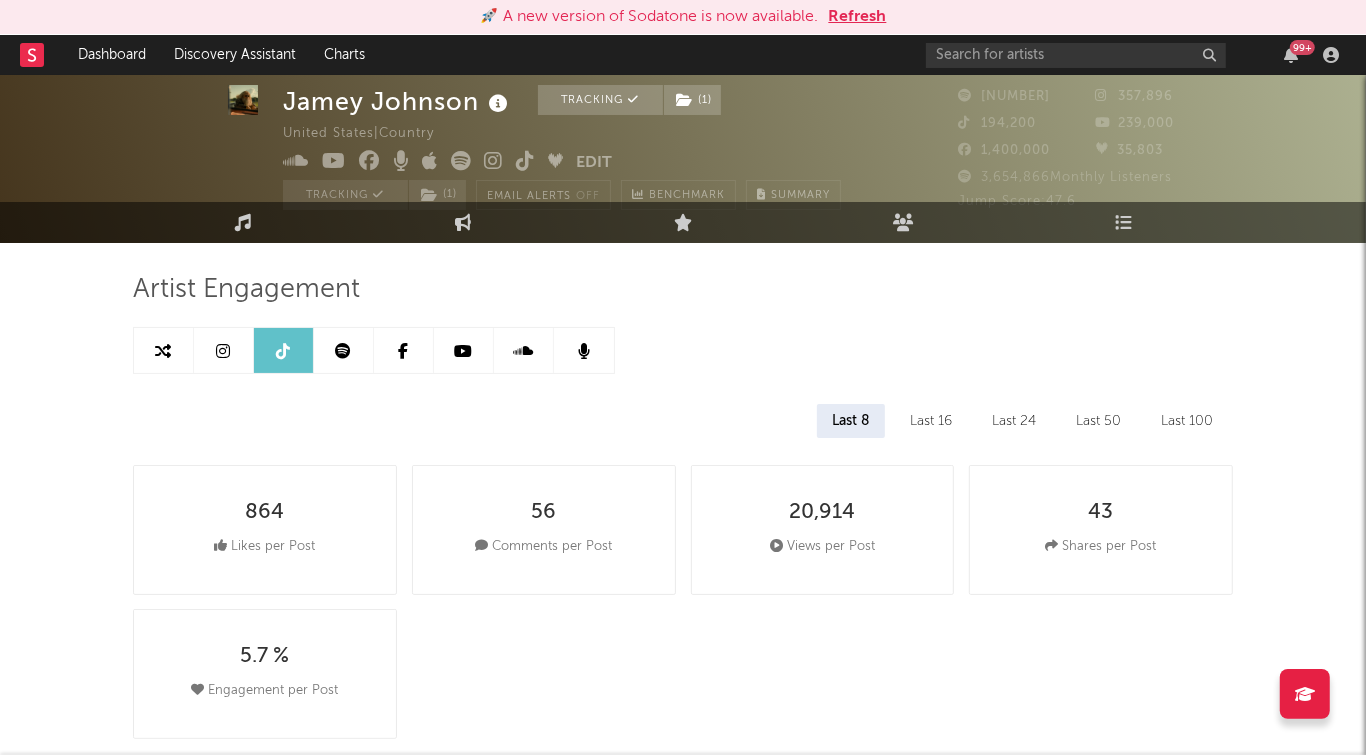 click at bounding box center [224, 351] 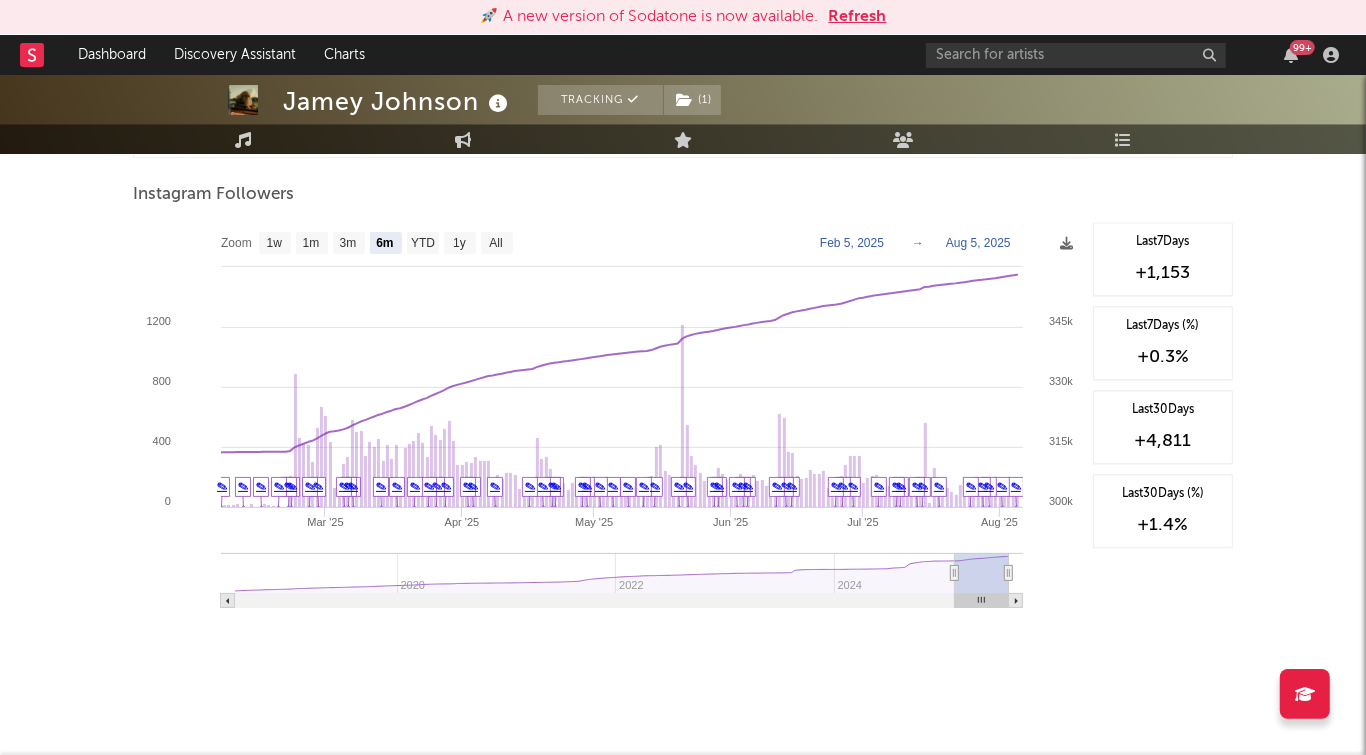 scroll, scrollTop: 3069, scrollLeft: 0, axis: vertical 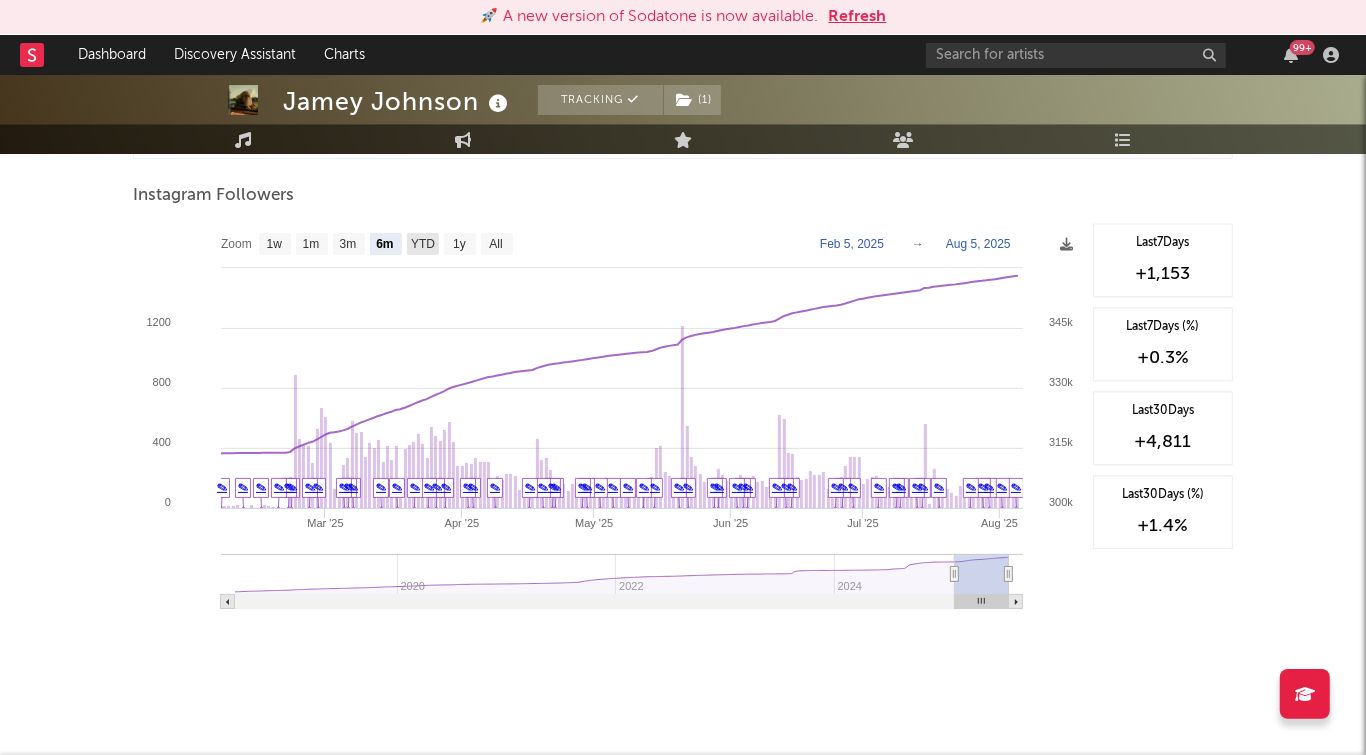click on "YTD" 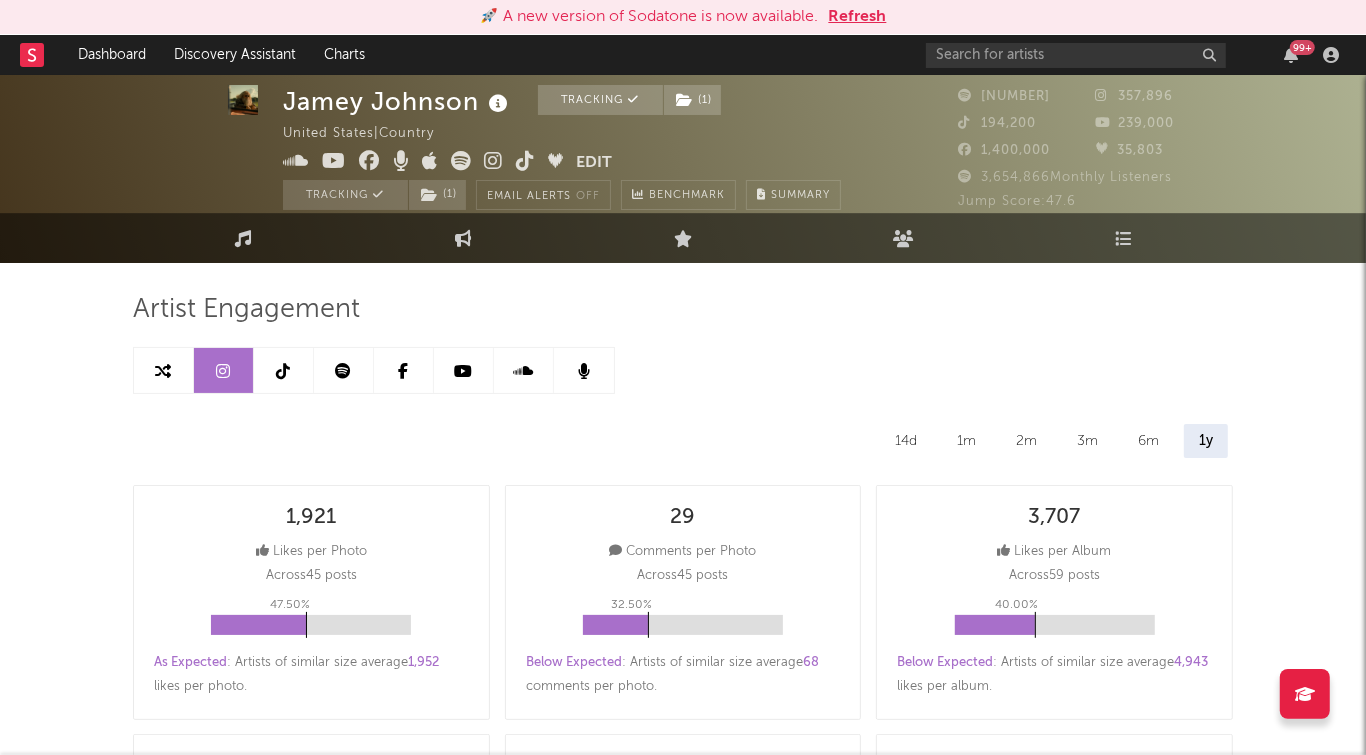 scroll, scrollTop: 0, scrollLeft: 0, axis: both 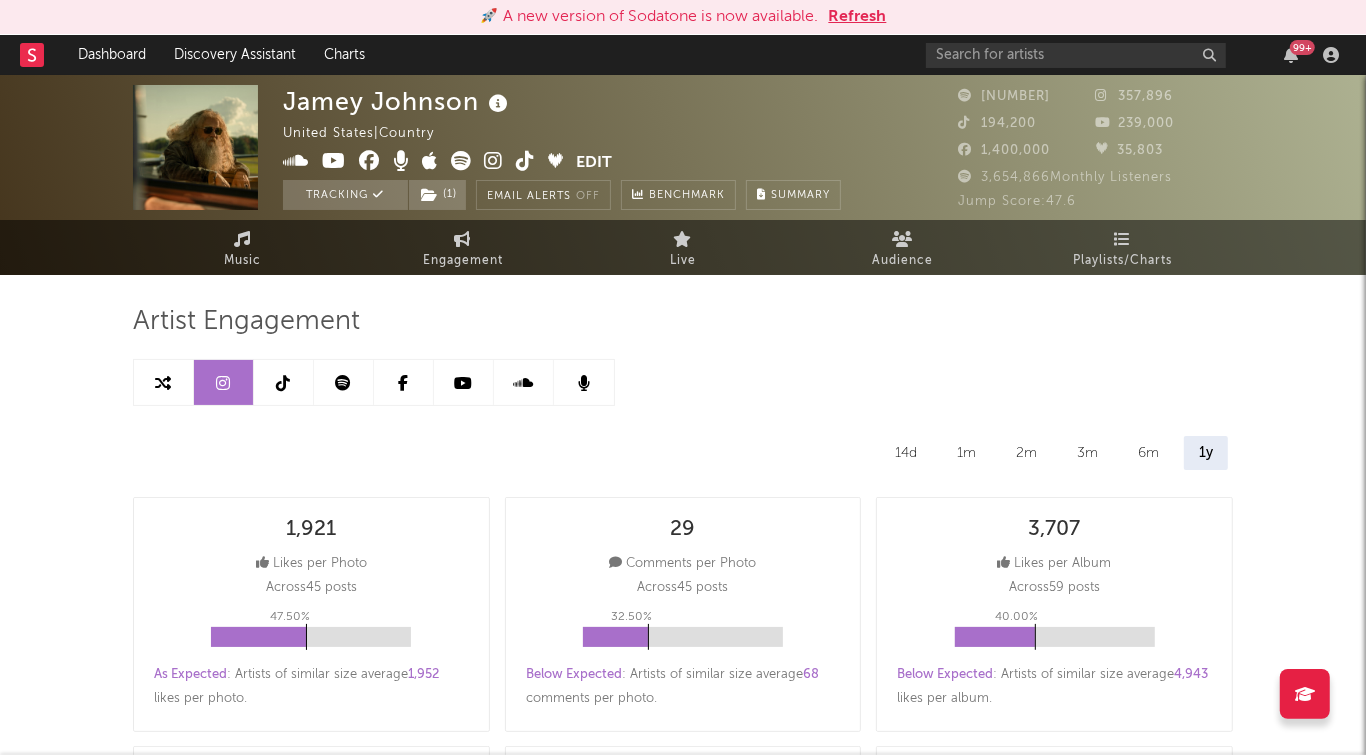 click at bounding box center [404, 383] 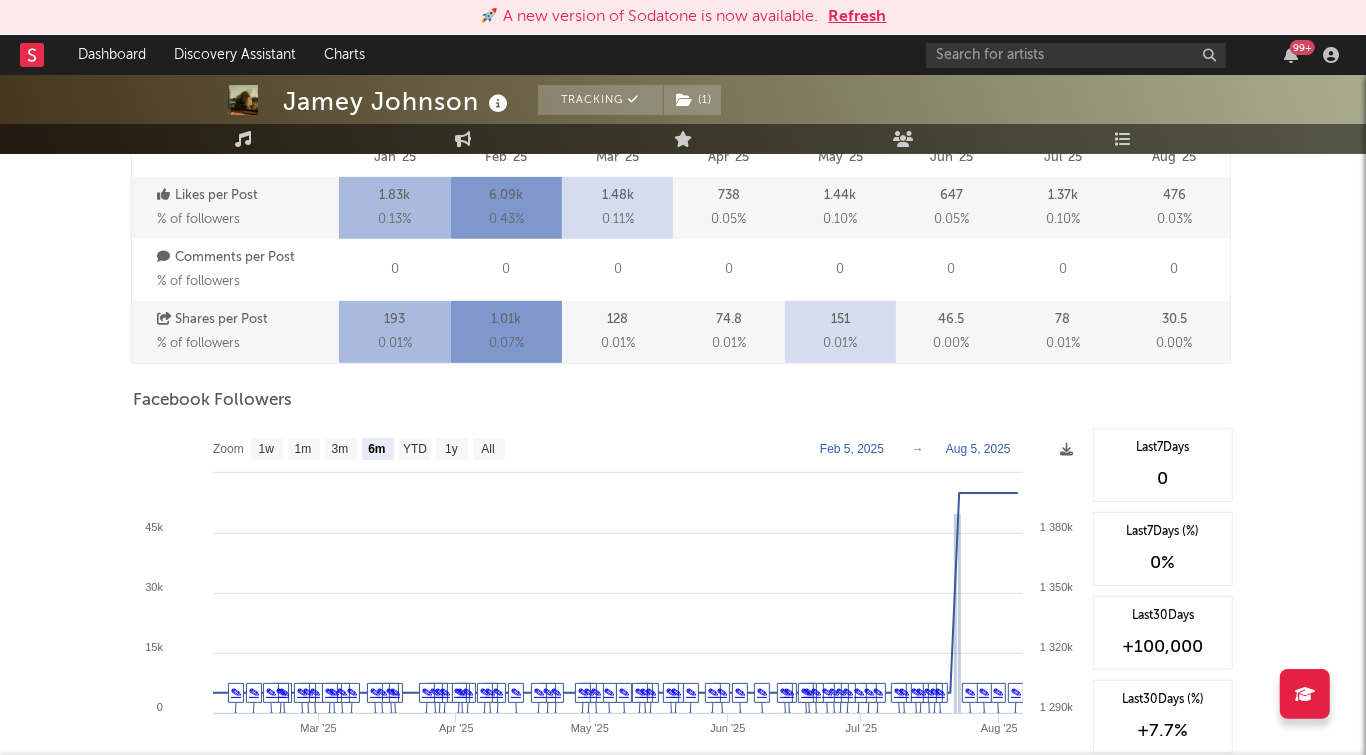 scroll, scrollTop: 832, scrollLeft: 0, axis: vertical 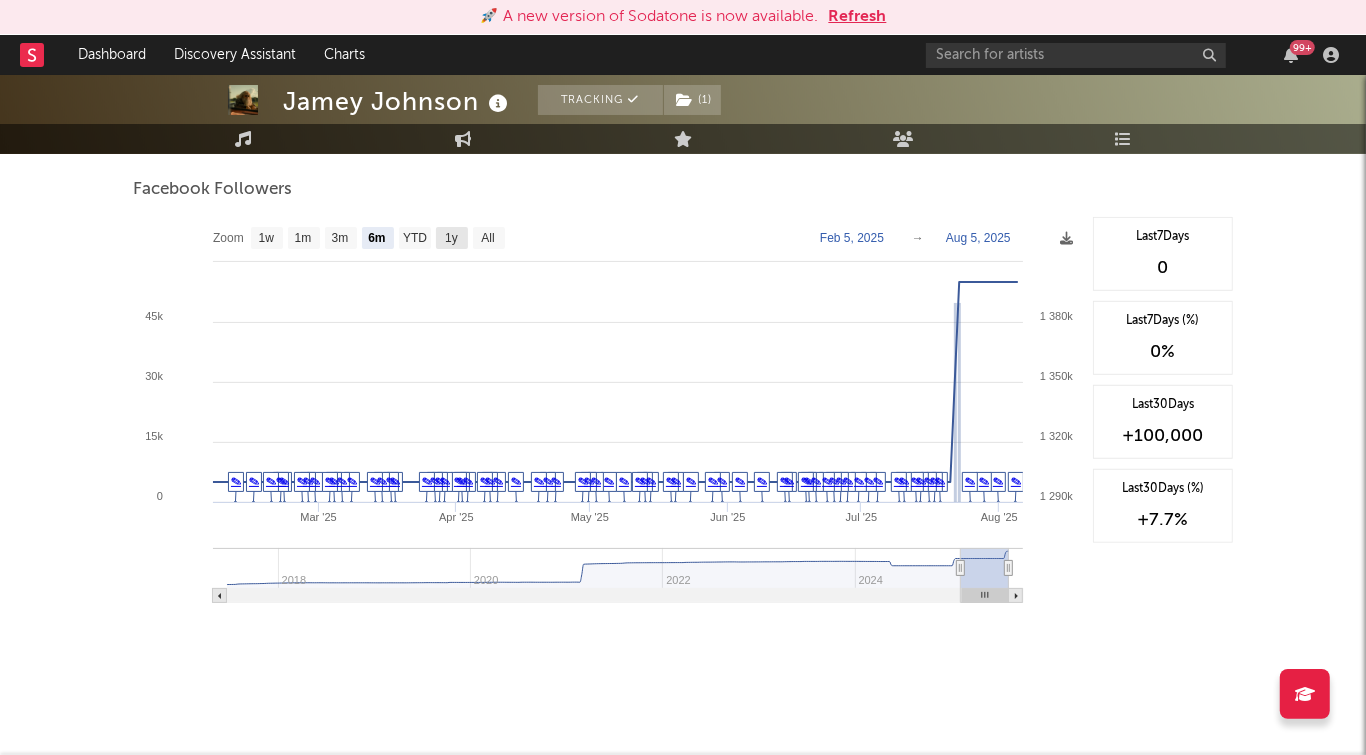 click on "1y" 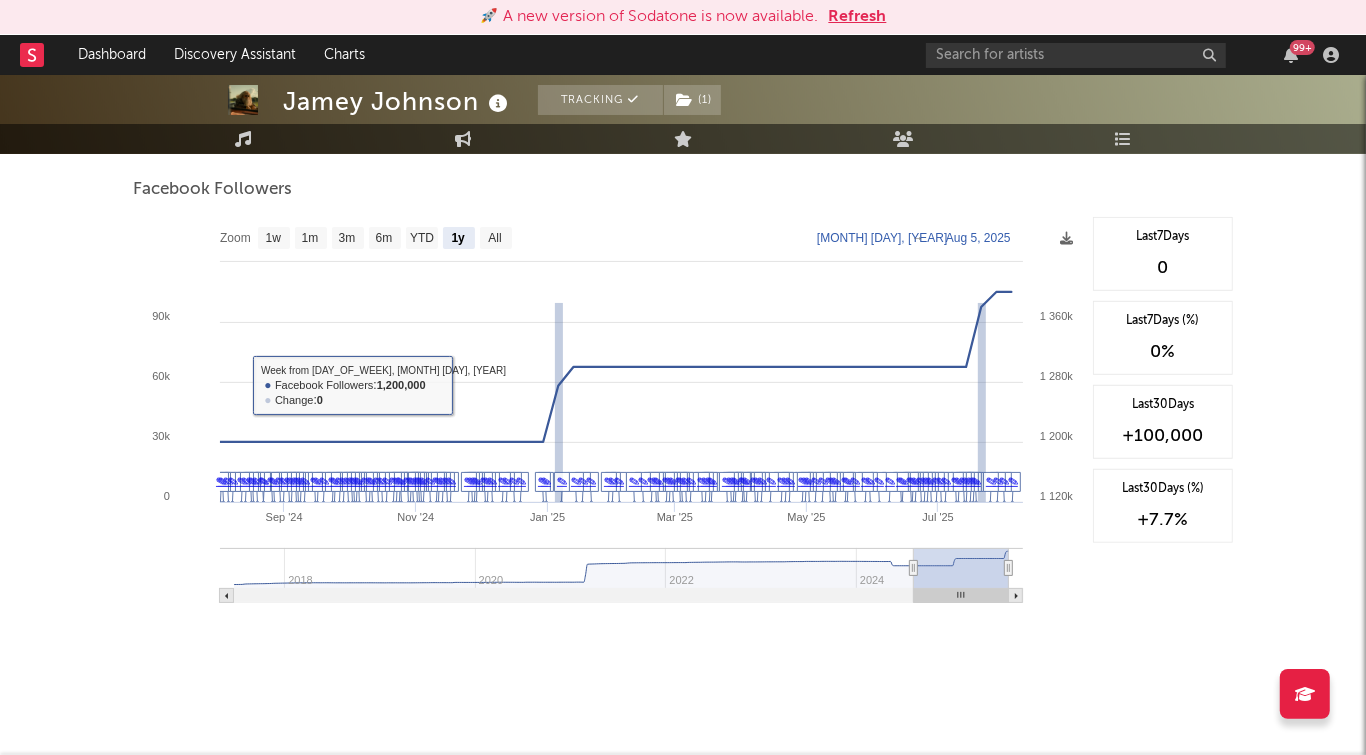 click on "YTD" 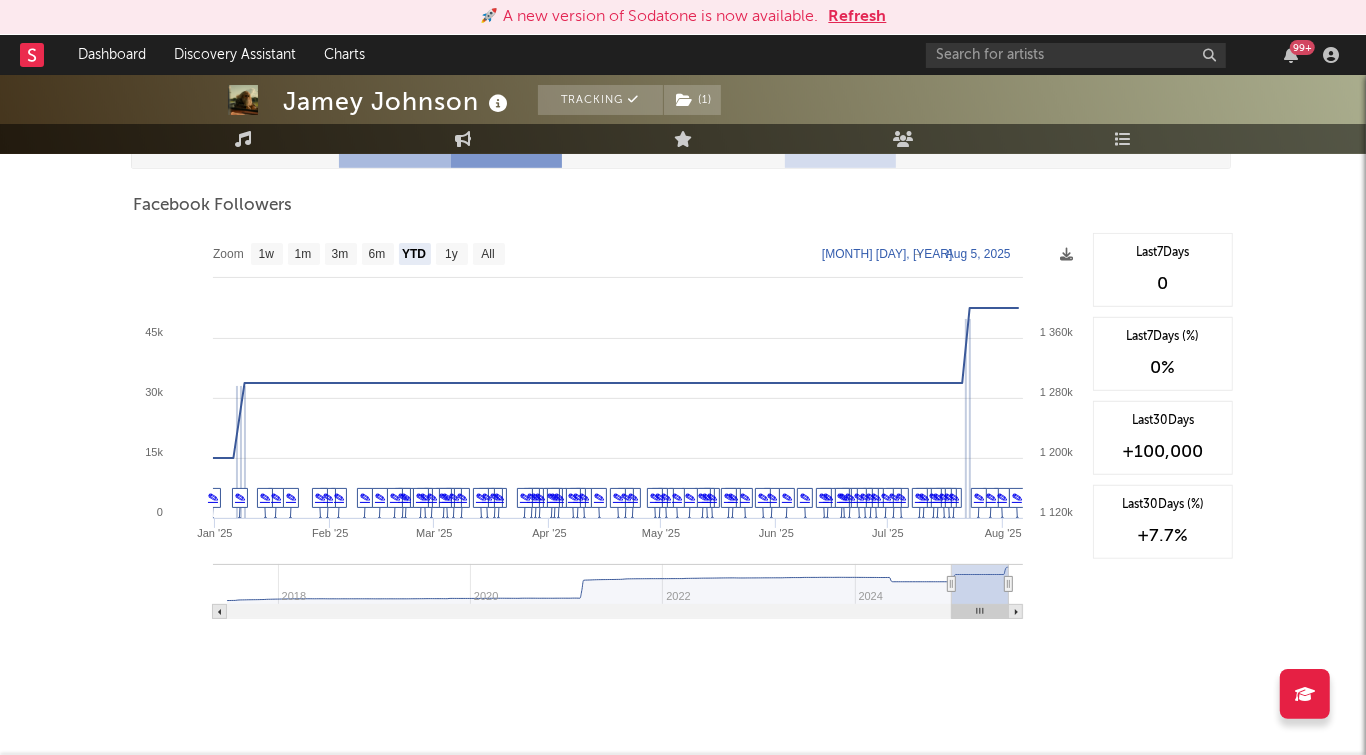 scroll, scrollTop: 808, scrollLeft: 0, axis: vertical 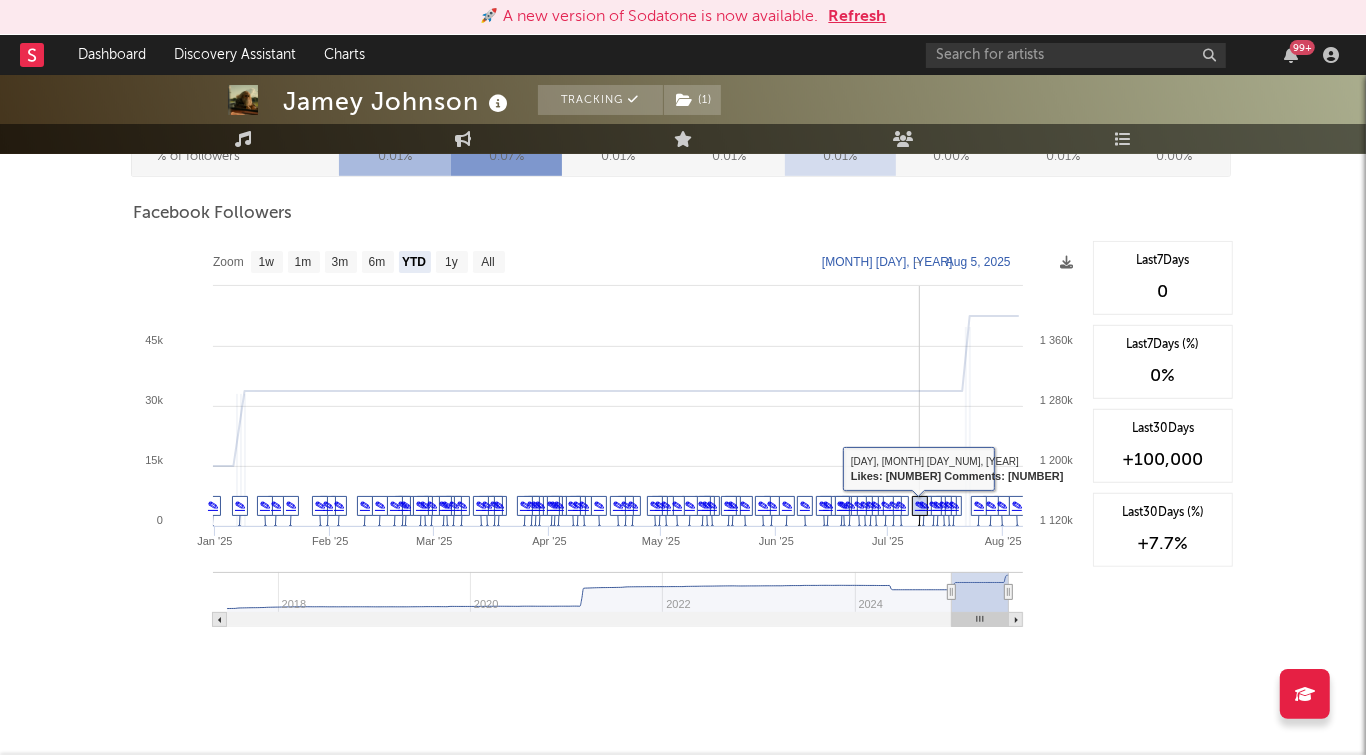 click on "✎" at bounding box center [944, 505] 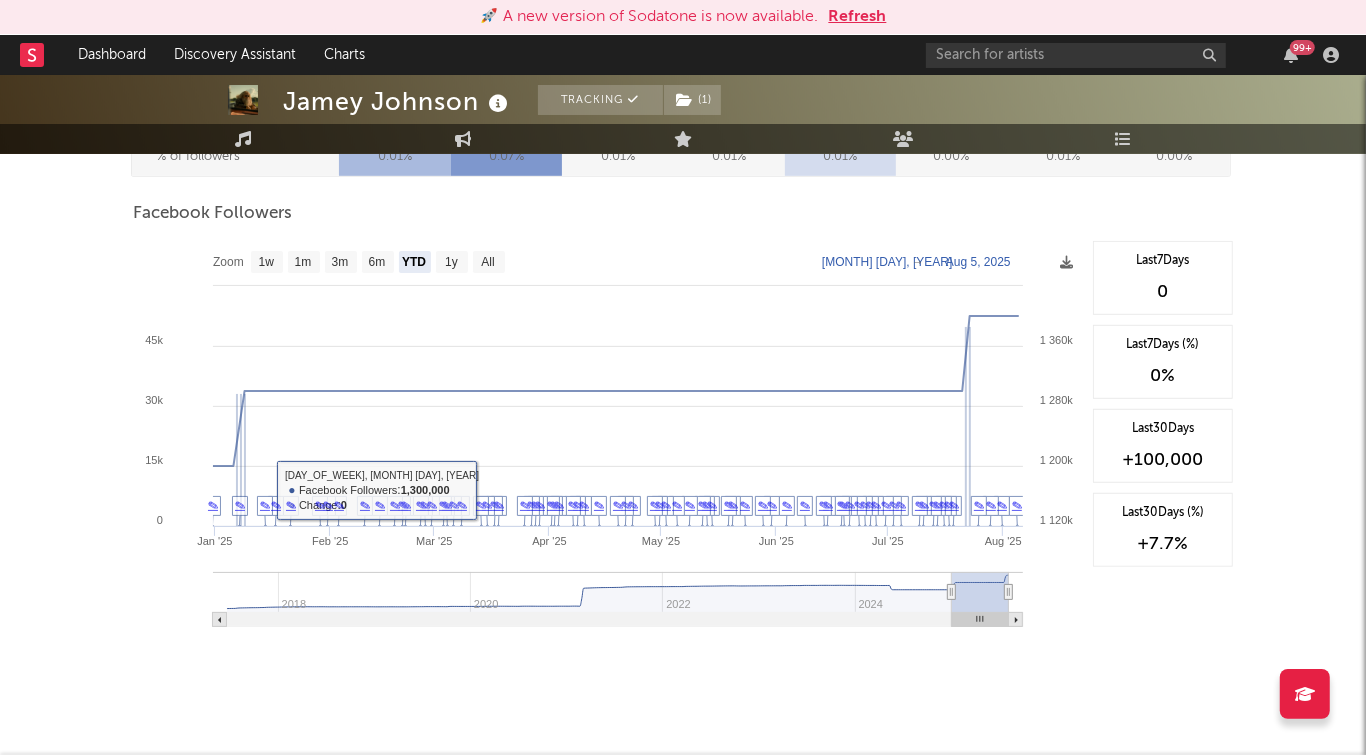 scroll, scrollTop: 832, scrollLeft: 0, axis: vertical 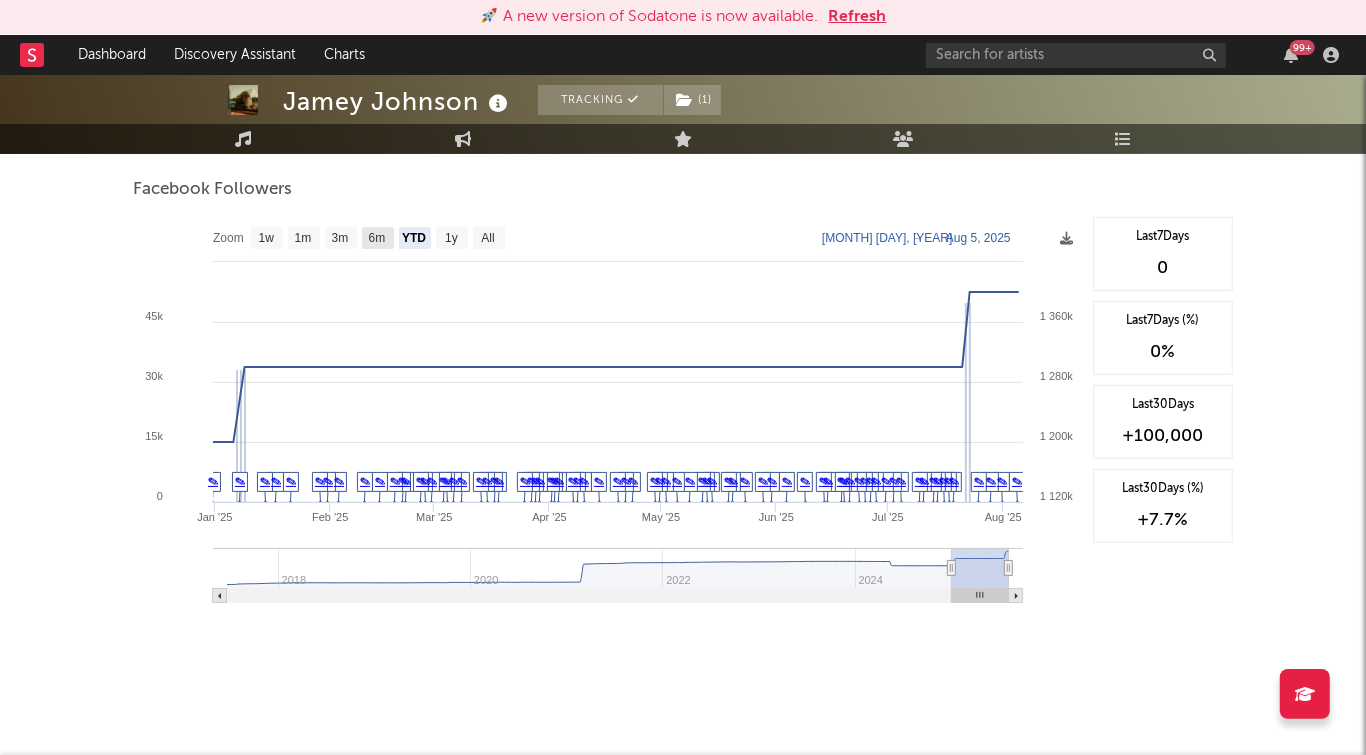 click on "6m" 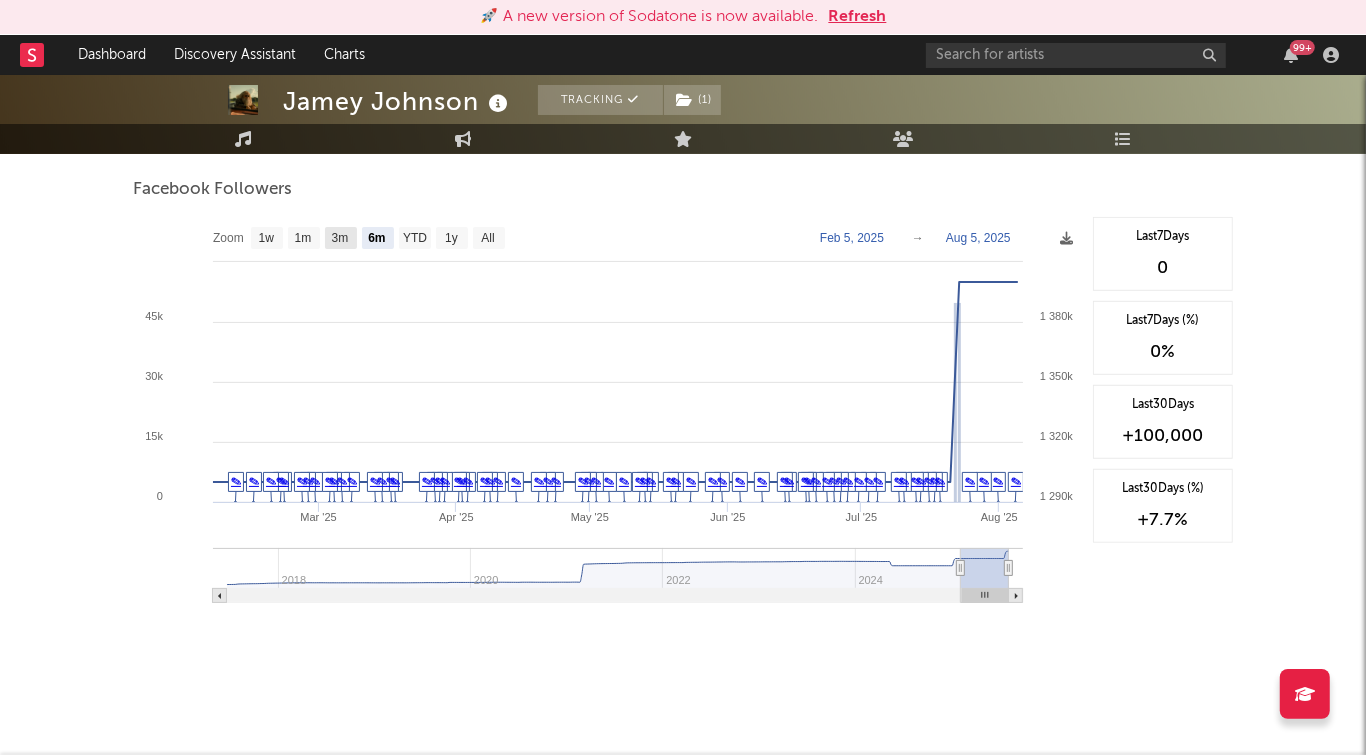 click 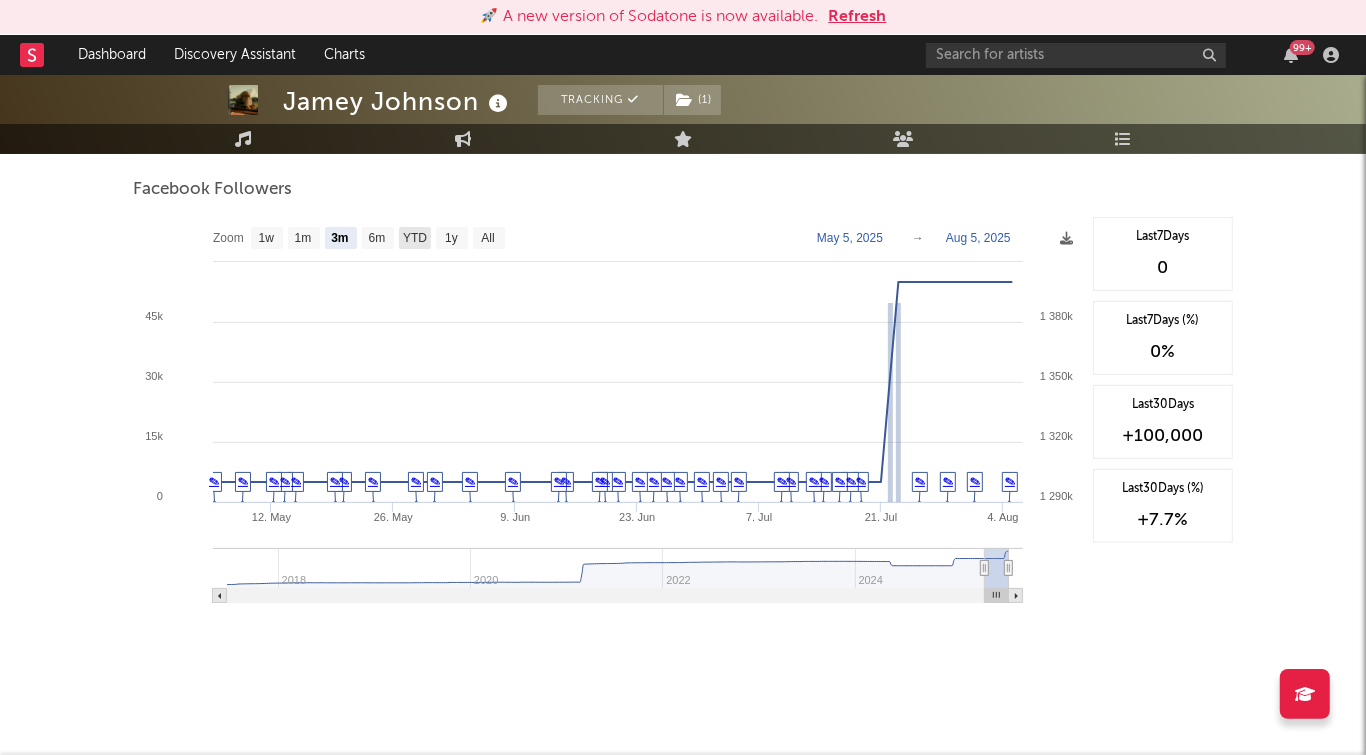 click on "YTD" 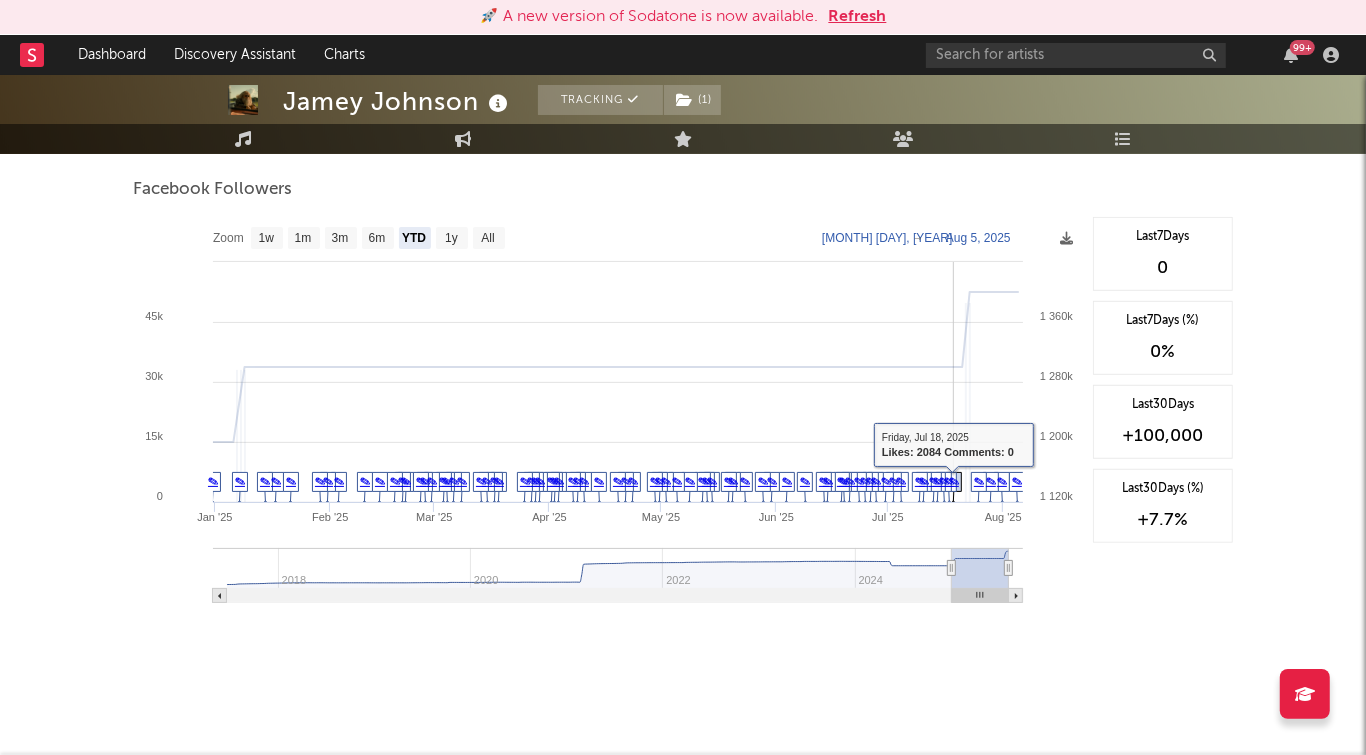 click 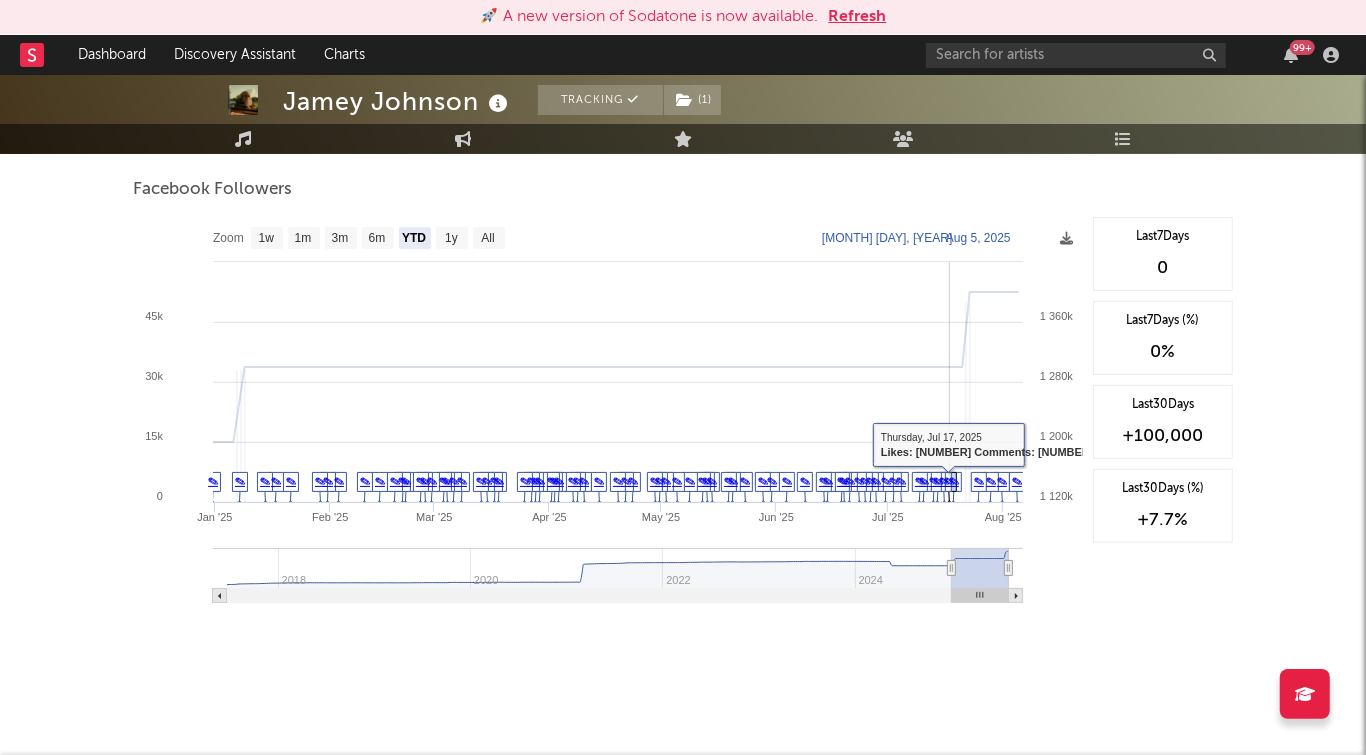 click on "✎" at bounding box center [949, 481] 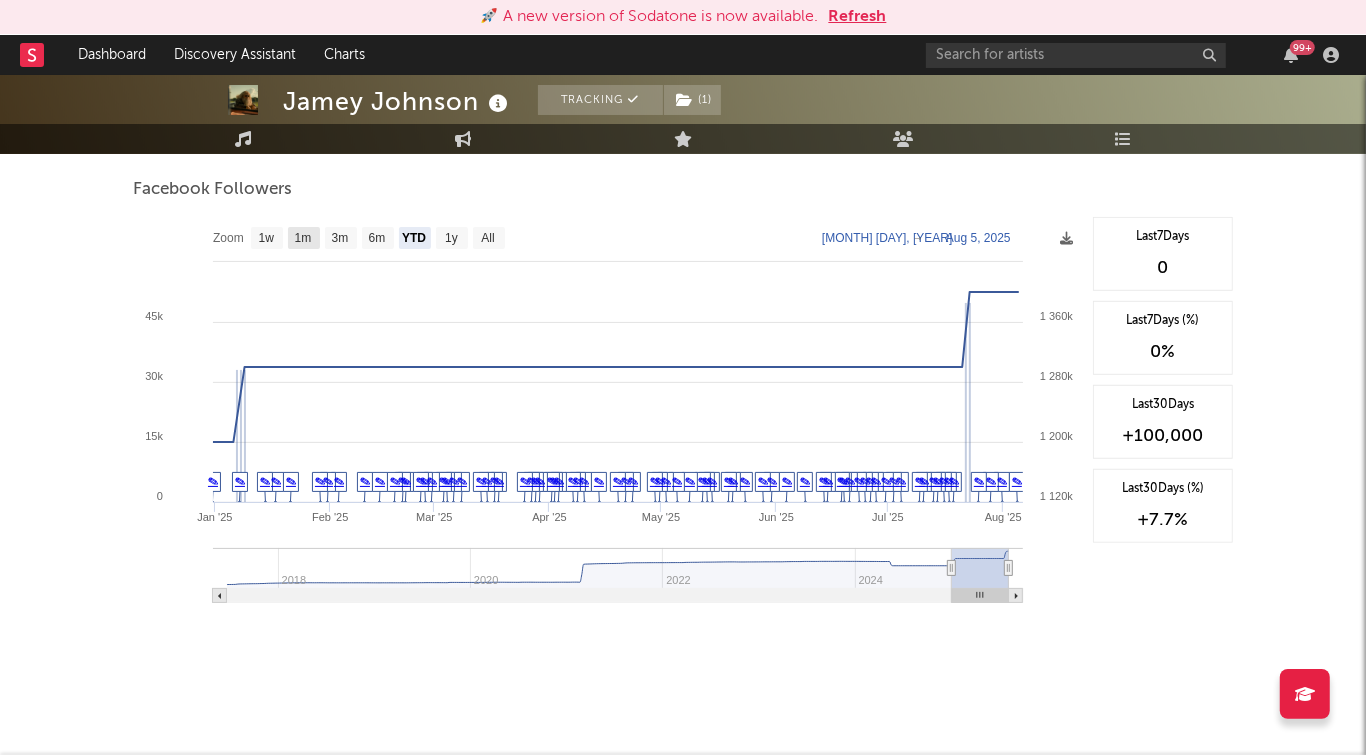 scroll, scrollTop: 0, scrollLeft: 0, axis: both 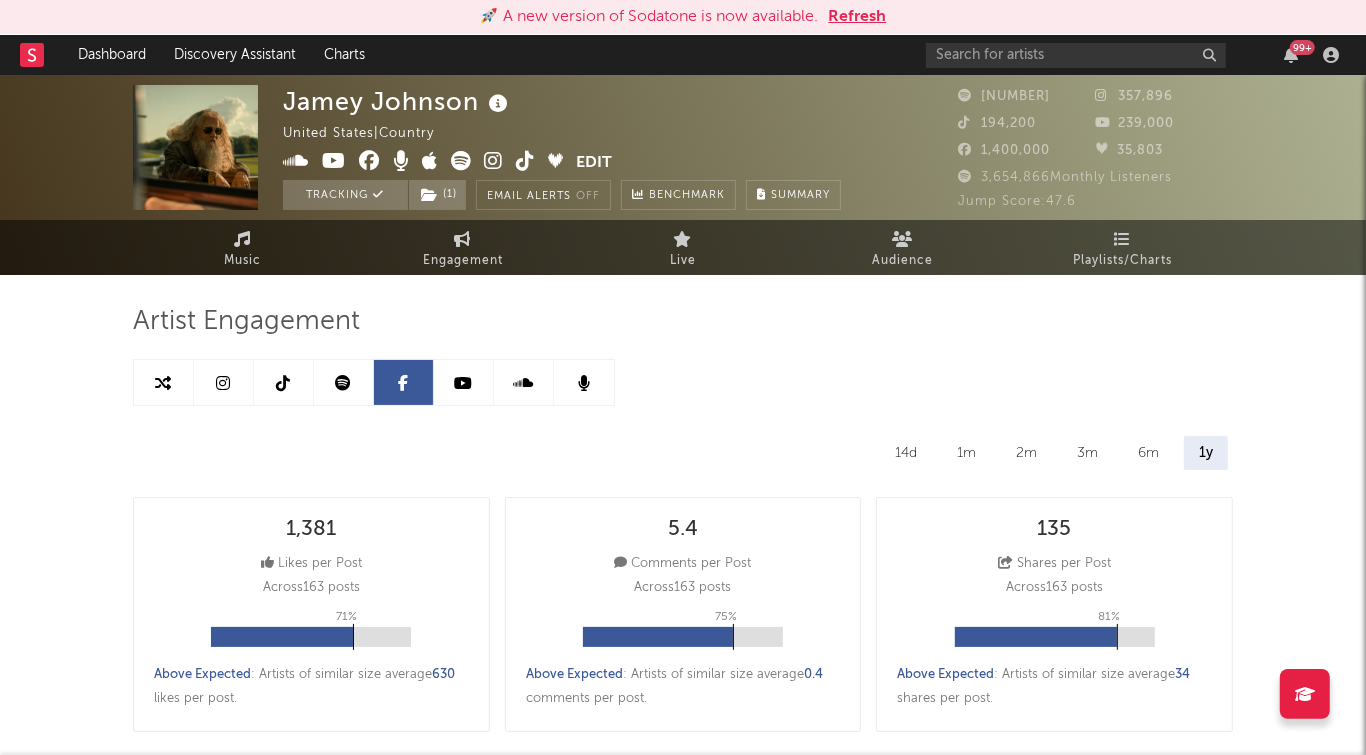 click at bounding box center (284, 382) 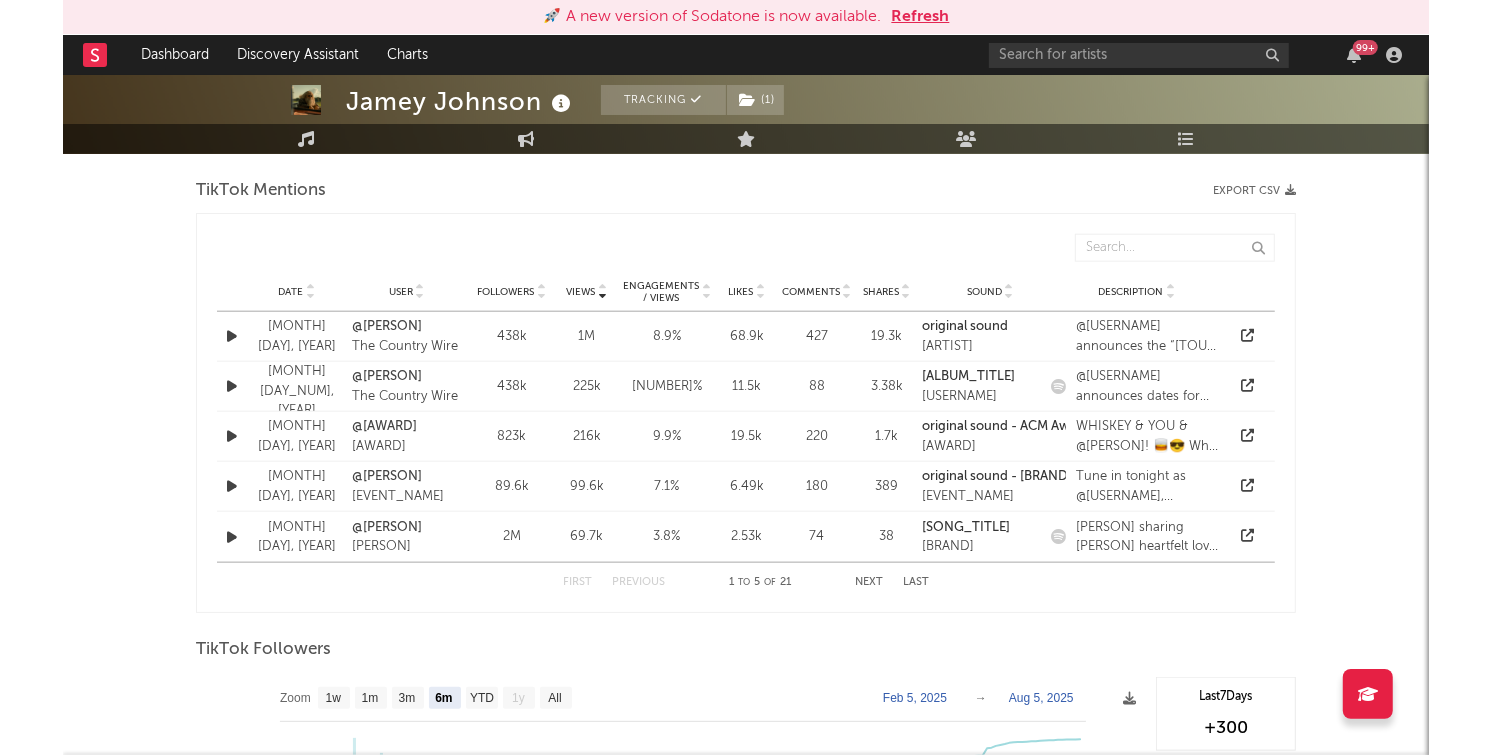 scroll, scrollTop: 1877, scrollLeft: 0, axis: vertical 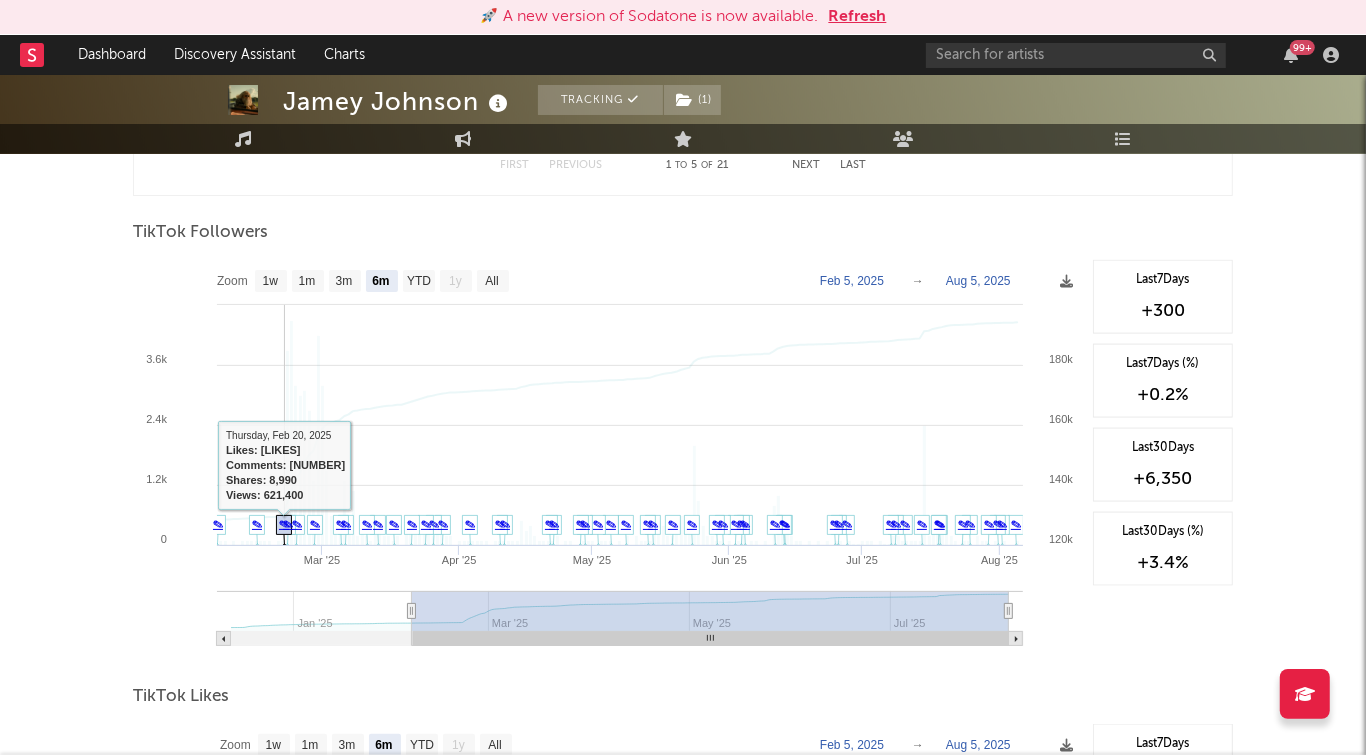 click on "✎" at bounding box center (284, 524) 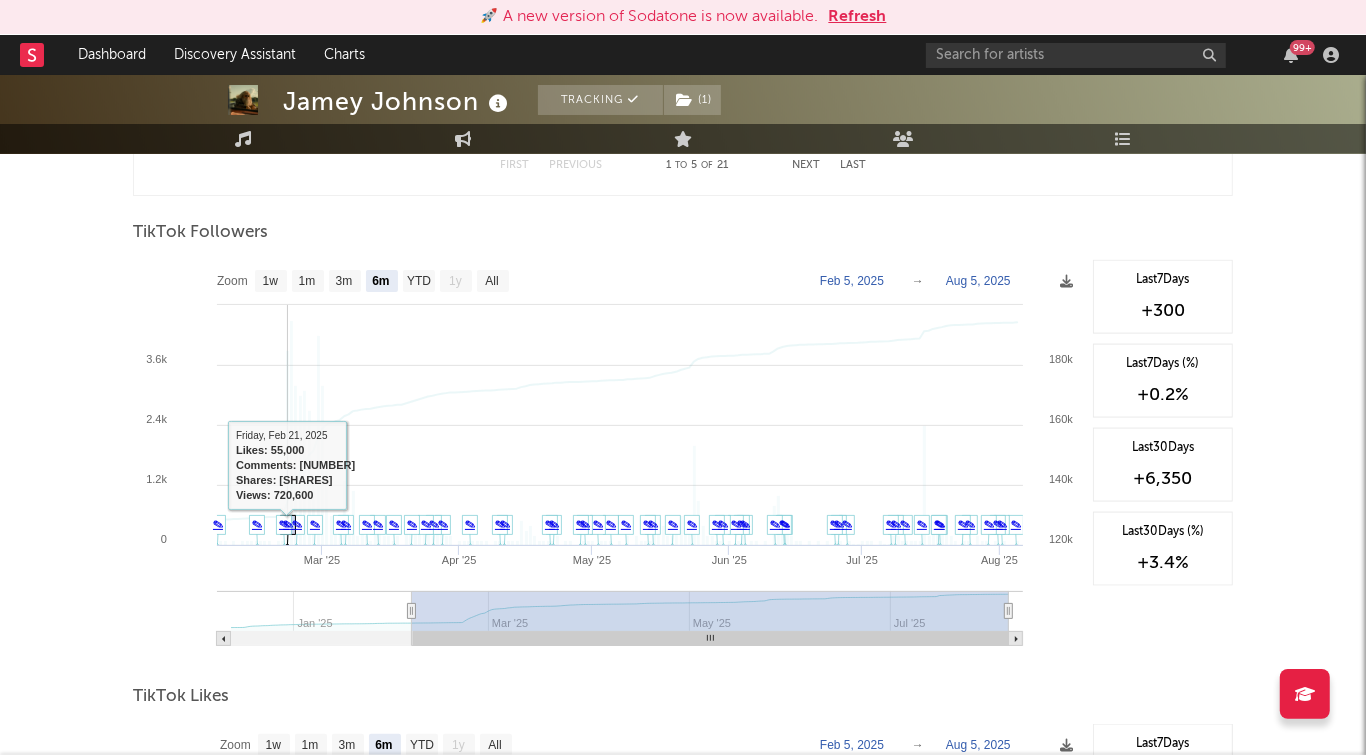 click on "✎" at bounding box center (297, 524) 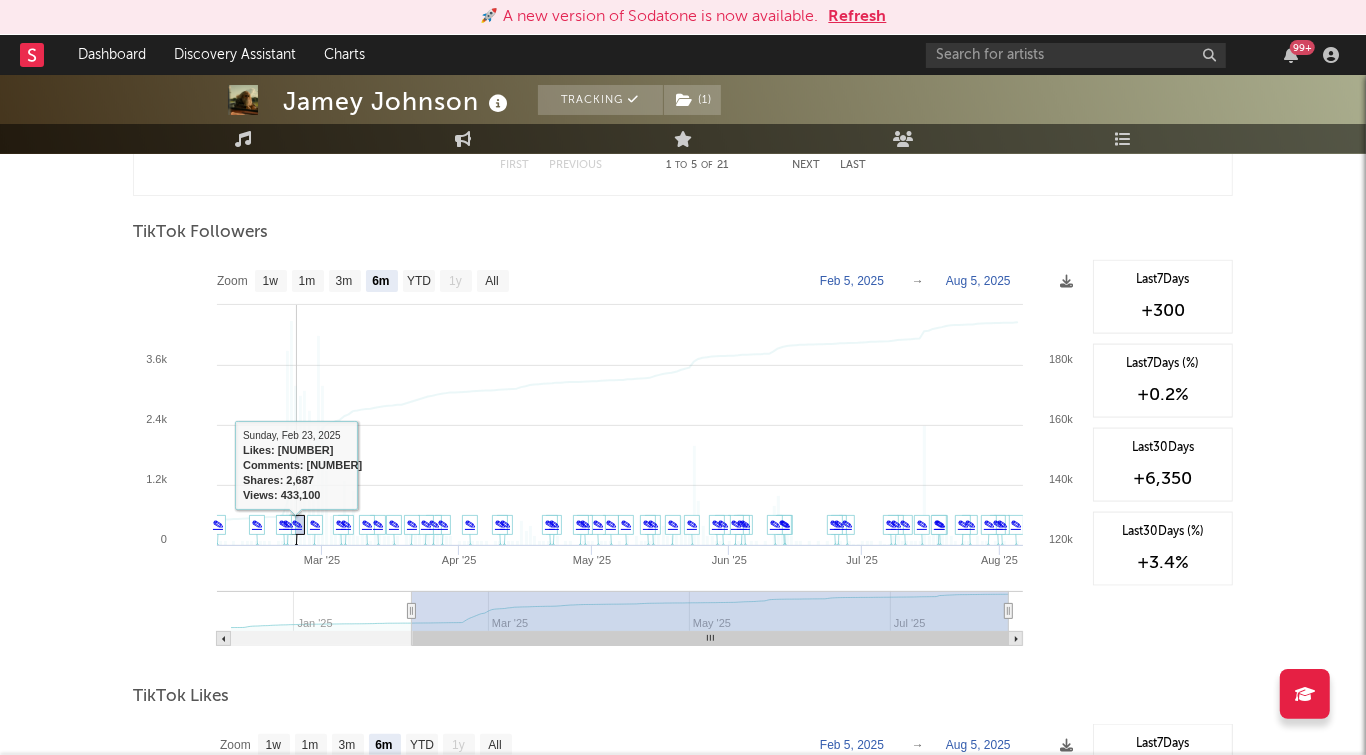 click on "✎" at bounding box center [297, 524] 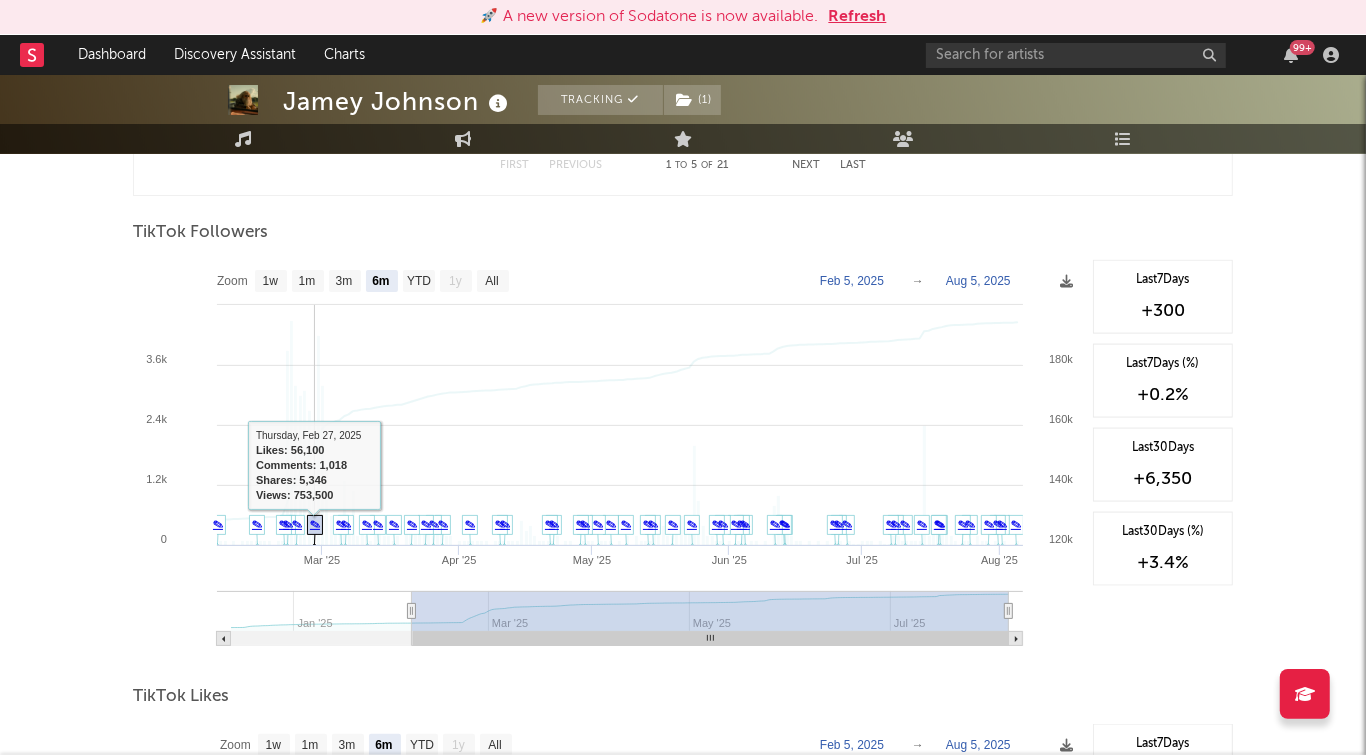 click on "✎" at bounding box center [315, 524] 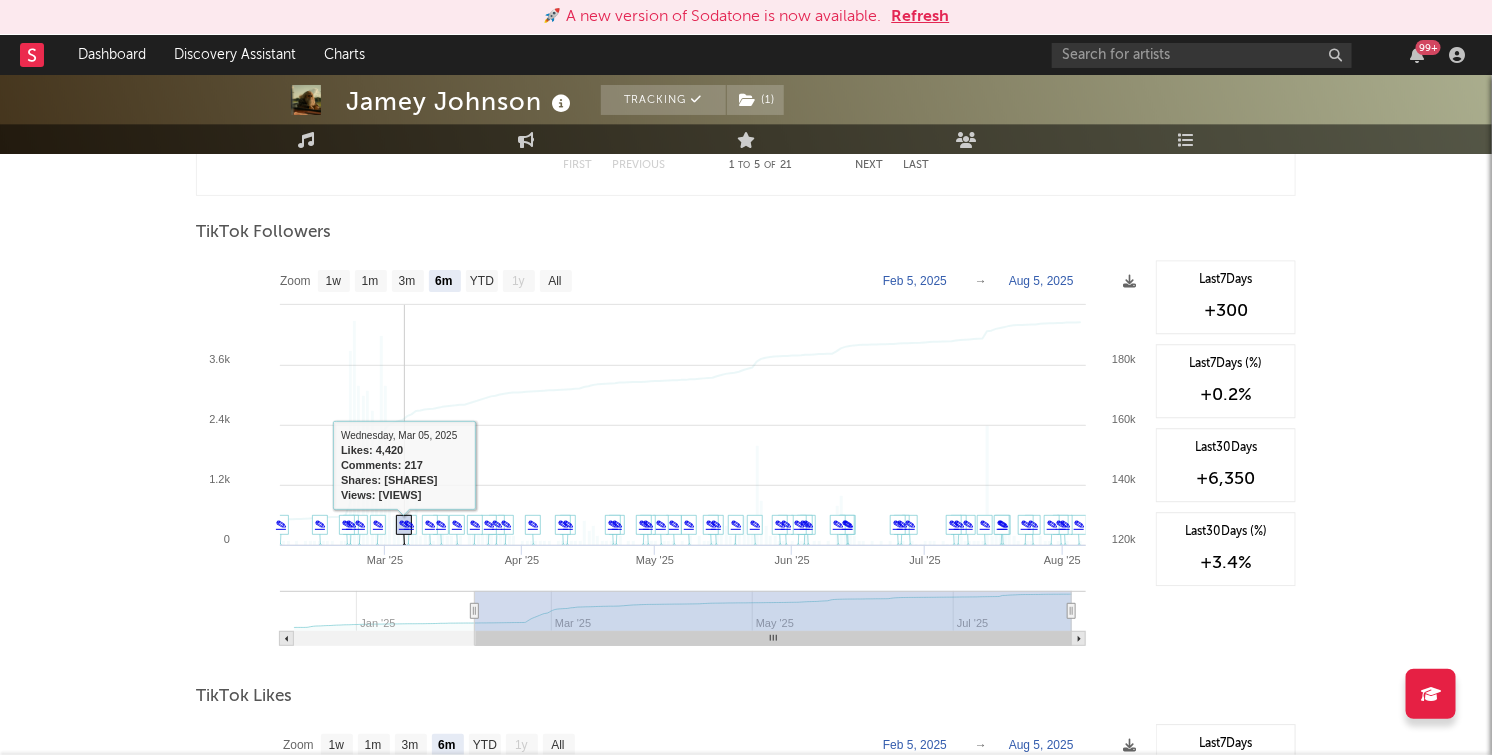 click on "✎" at bounding box center [404, 524] 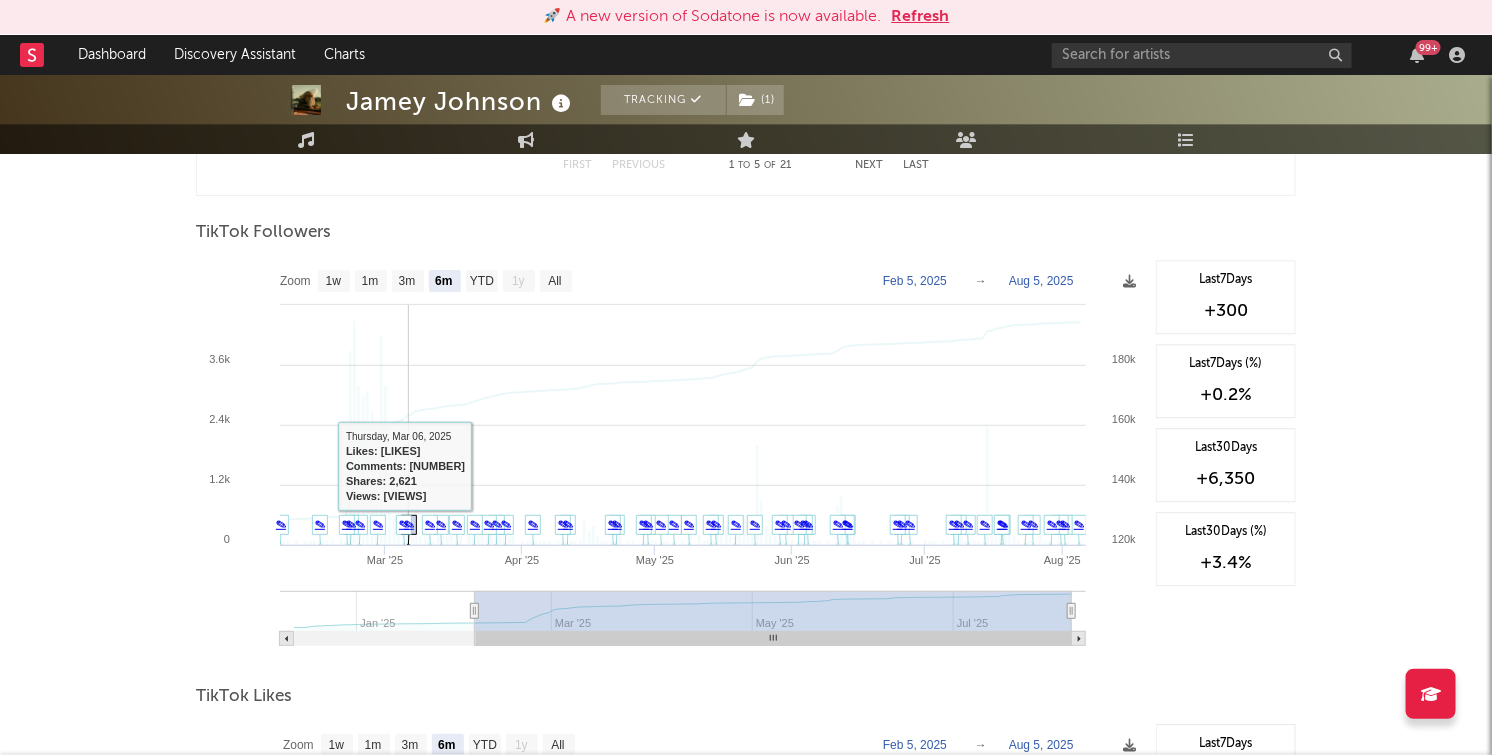 click on "✎" at bounding box center [409, 524] 